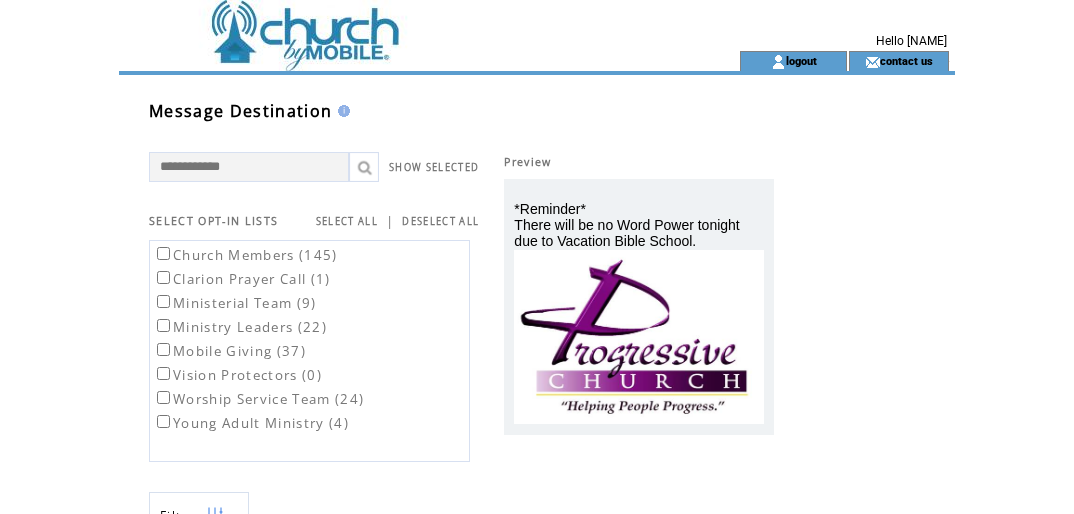 scroll, scrollTop: 0, scrollLeft: 0, axis: both 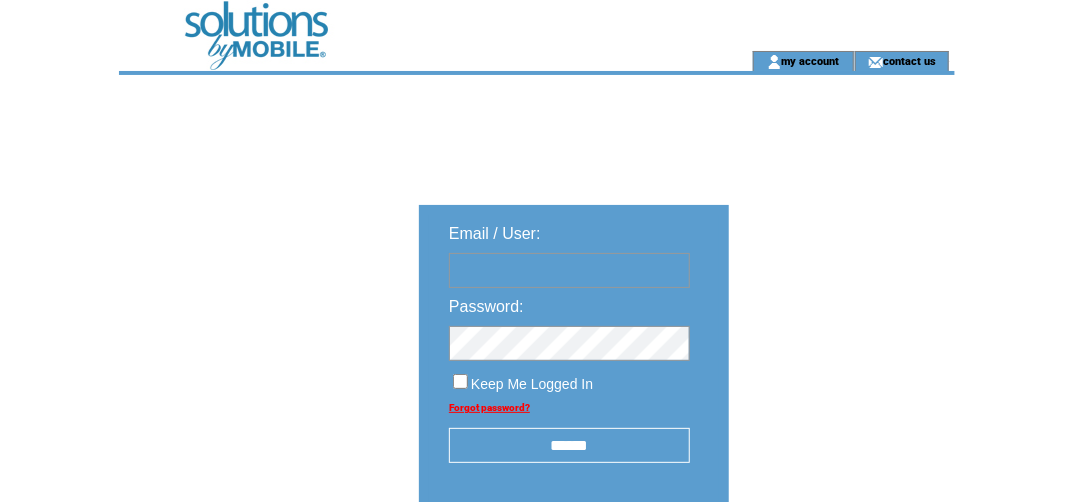 click at bounding box center [569, 270] 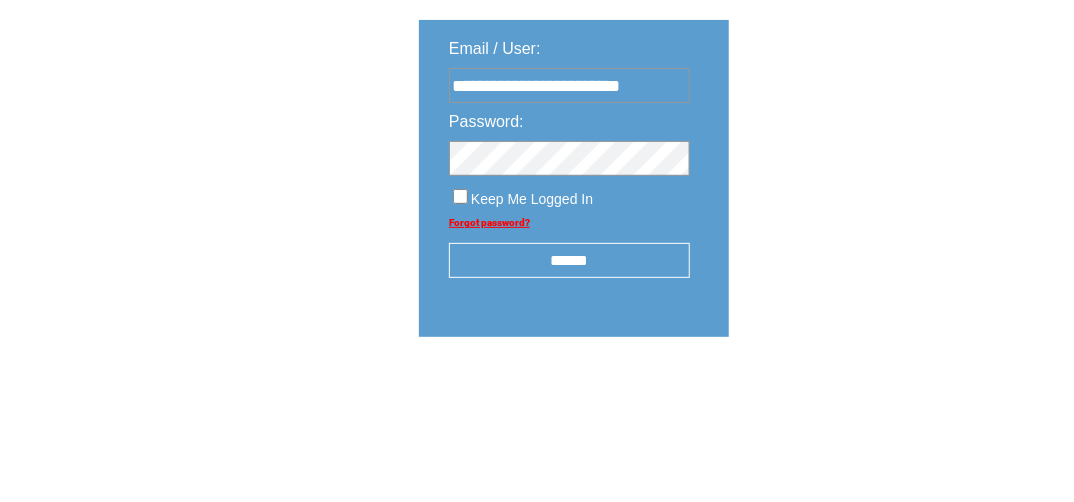 scroll, scrollTop: 192, scrollLeft: 0, axis: vertical 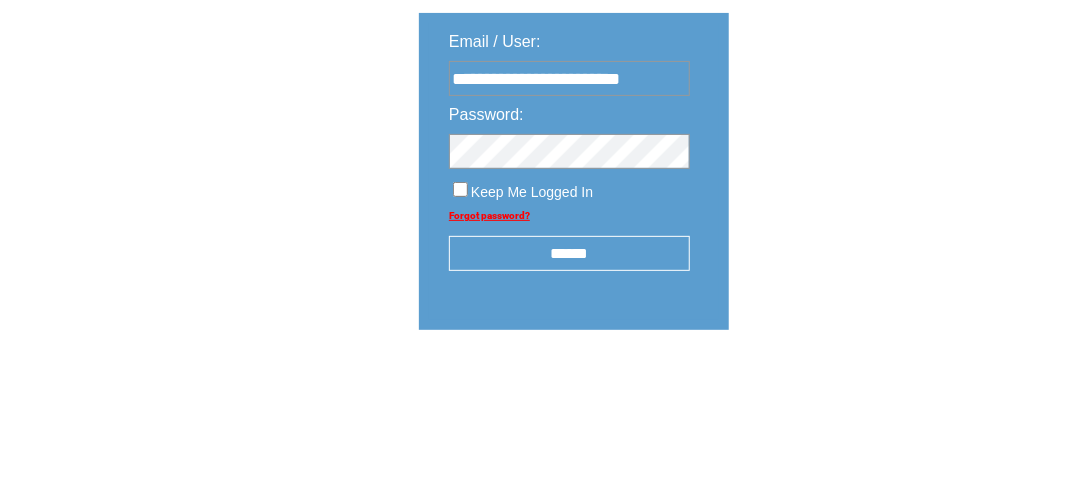 click on "******" at bounding box center [569, 253] 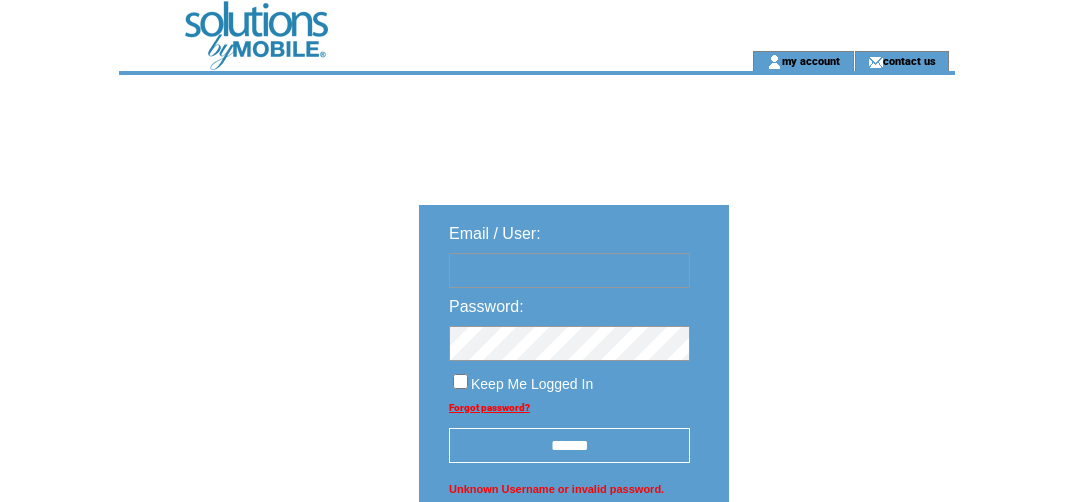 scroll, scrollTop: 0, scrollLeft: 0, axis: both 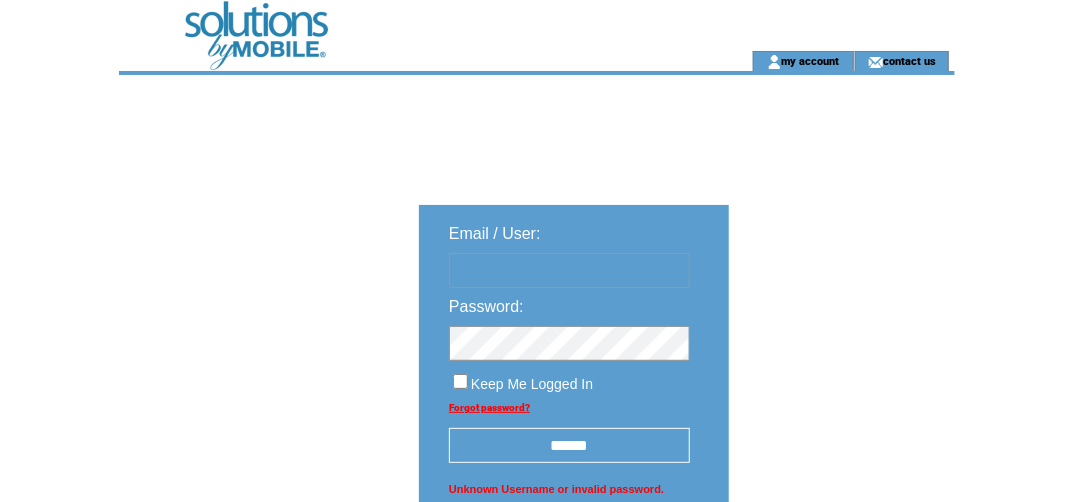 click at bounding box center [569, 270] 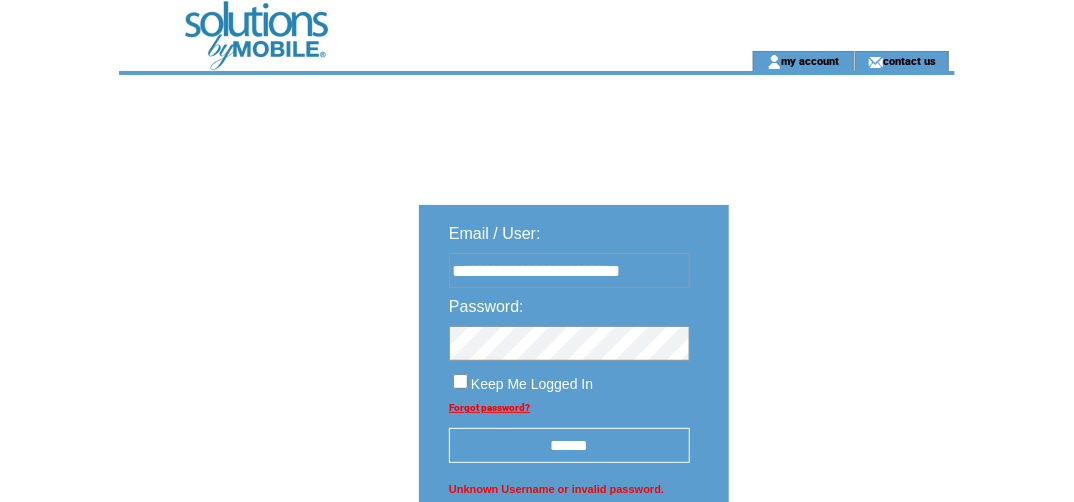 click on "******" at bounding box center (569, 445) 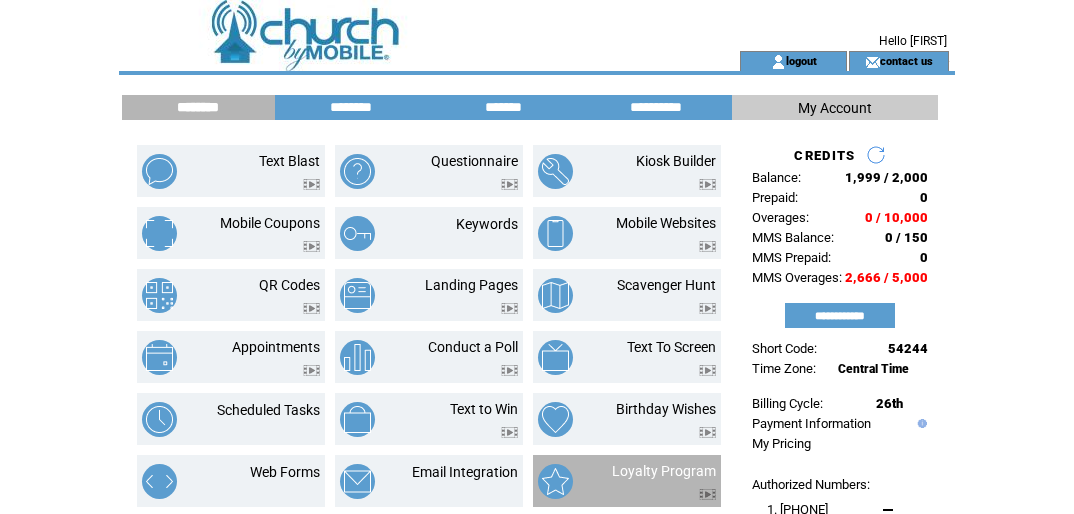scroll, scrollTop: 0, scrollLeft: 0, axis: both 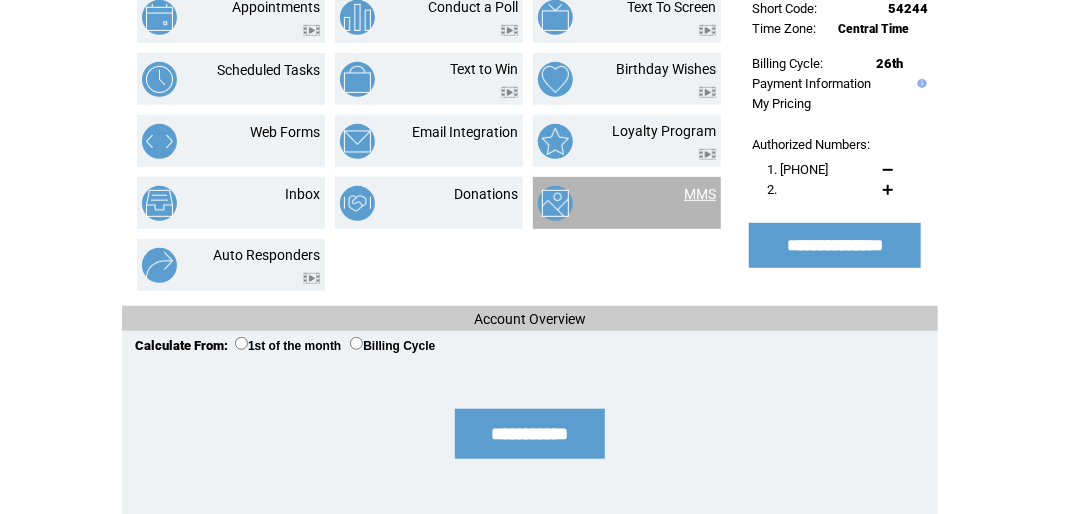 click on "MMS" at bounding box center (700, 194) 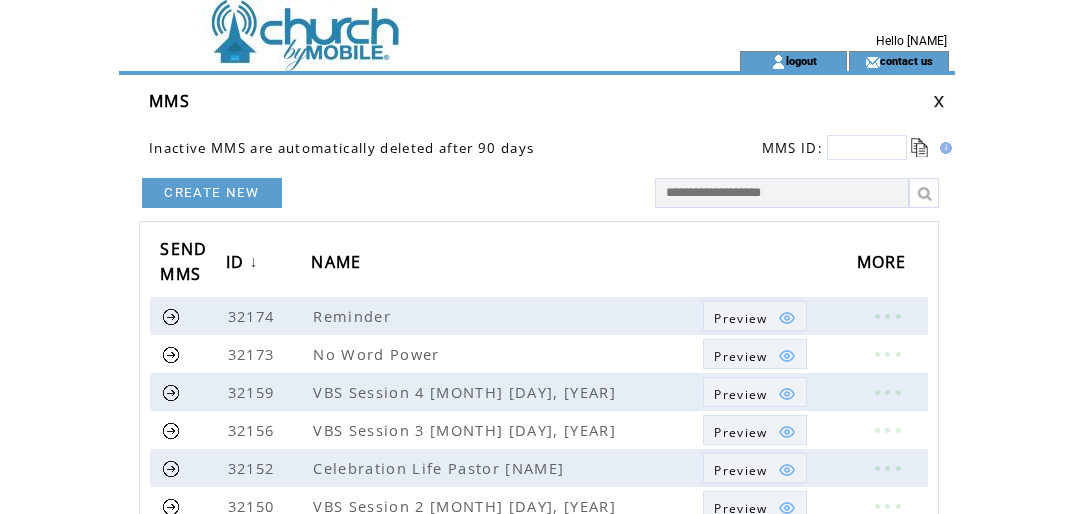 scroll, scrollTop: 0, scrollLeft: 0, axis: both 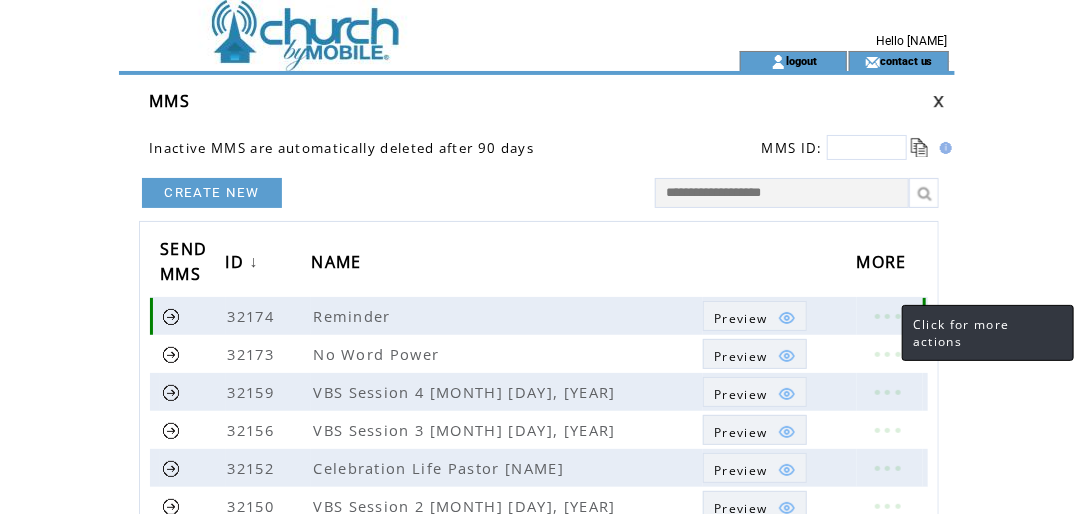 click at bounding box center [887, 316] 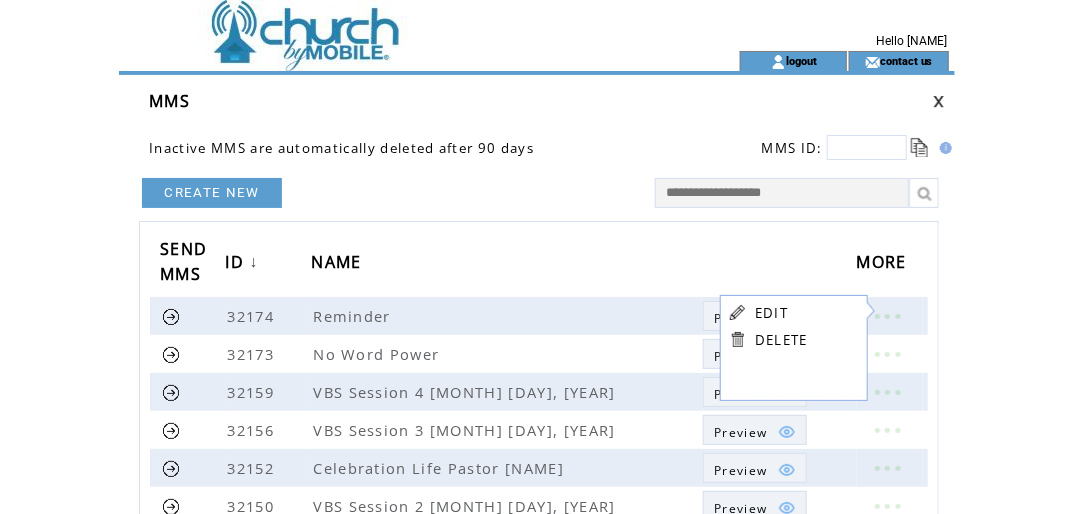 click on "EDIT" at bounding box center (771, 313) 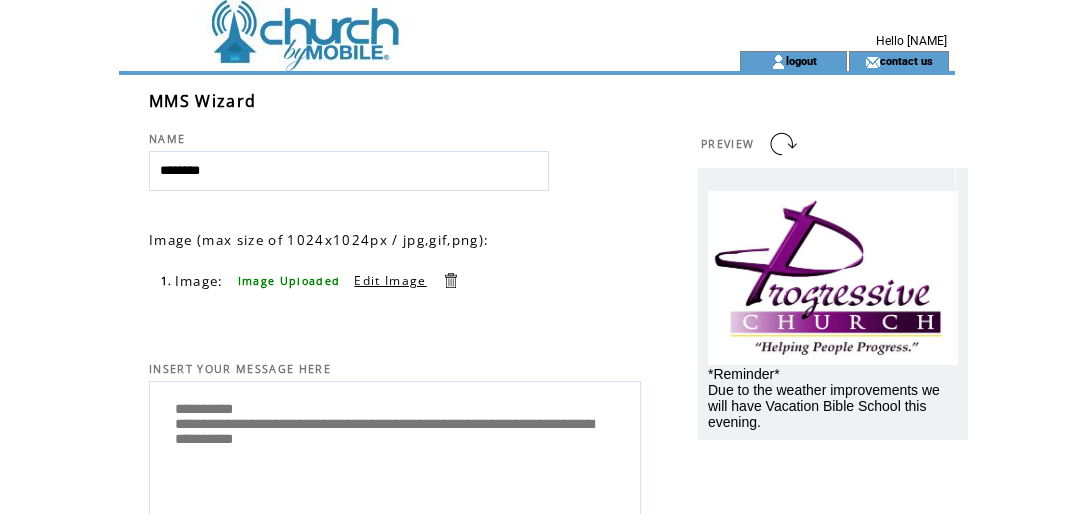 scroll, scrollTop: 0, scrollLeft: 0, axis: both 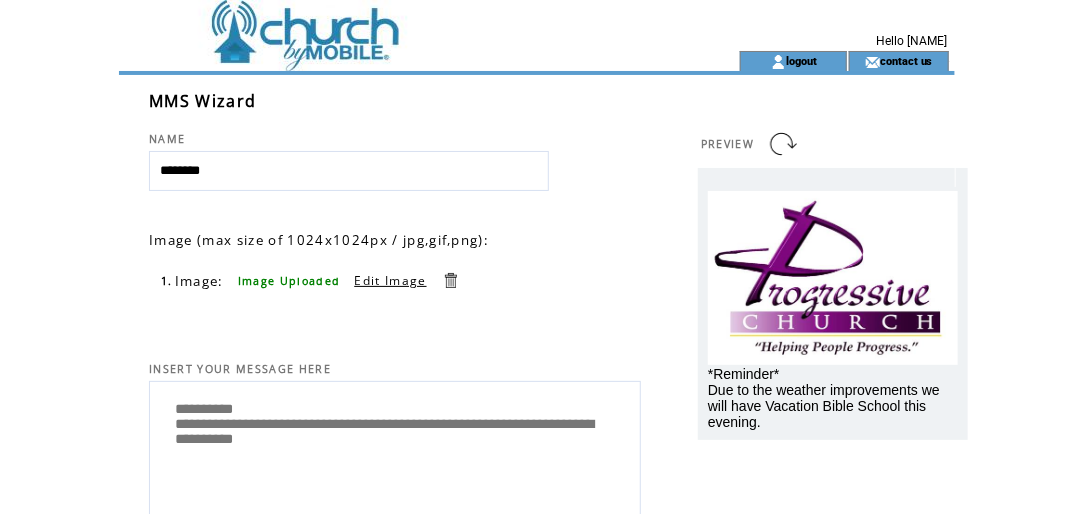 drag, startPoint x: 260, startPoint y: 409, endPoint x: 180, endPoint y: 414, distance: 80.1561 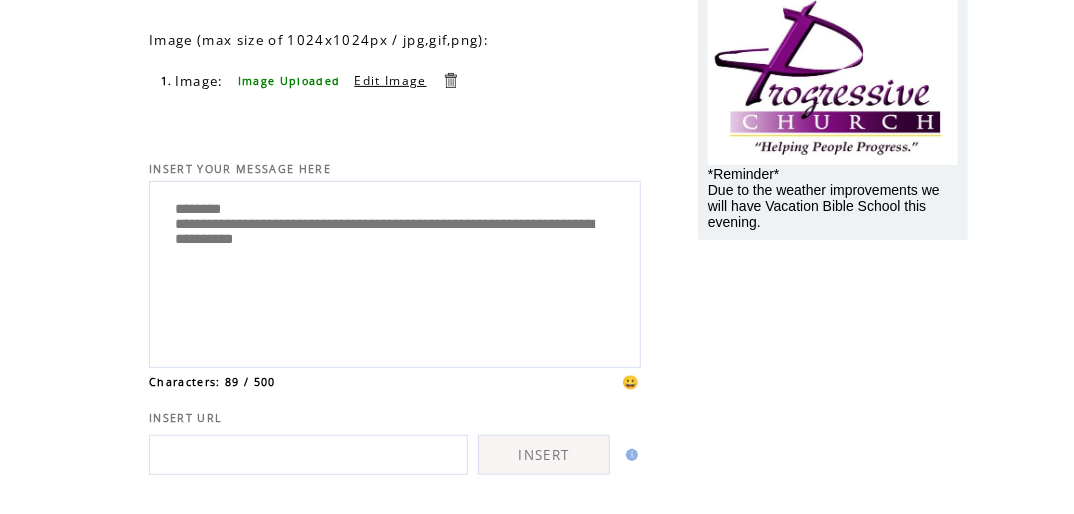scroll, scrollTop: 202, scrollLeft: 0, axis: vertical 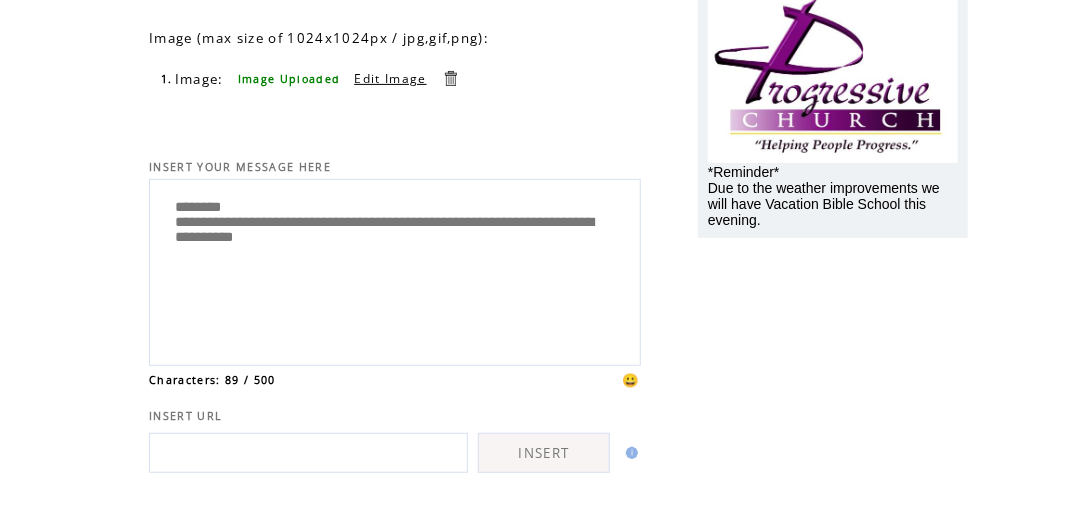 click on "**********" at bounding box center [395, 270] 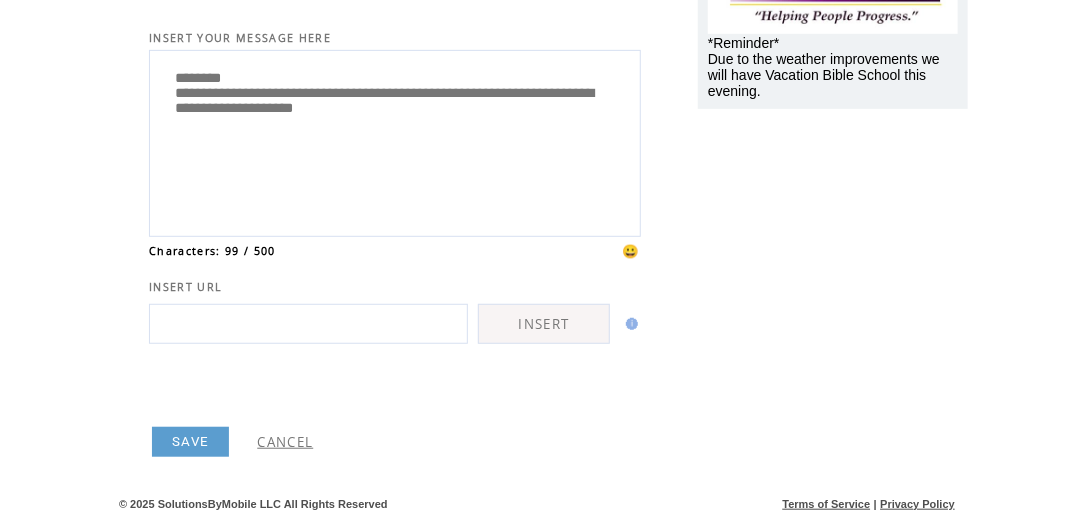 scroll, scrollTop: 336, scrollLeft: 0, axis: vertical 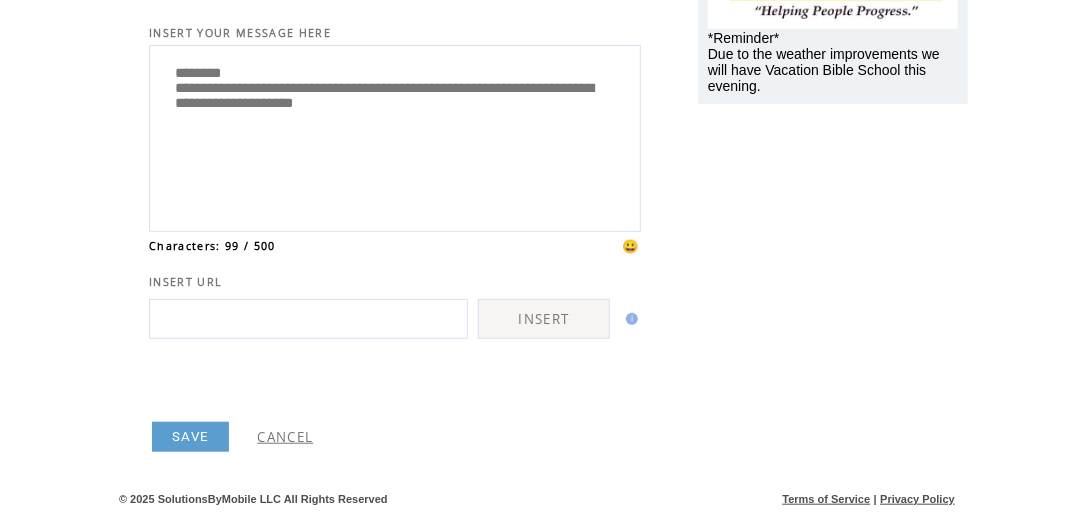 type on "**********" 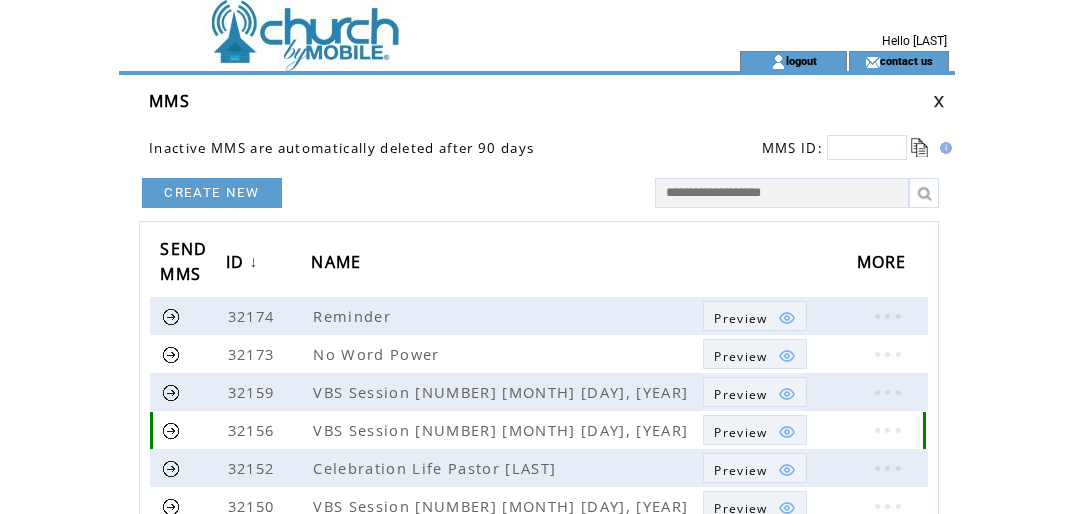 scroll, scrollTop: 0, scrollLeft: 0, axis: both 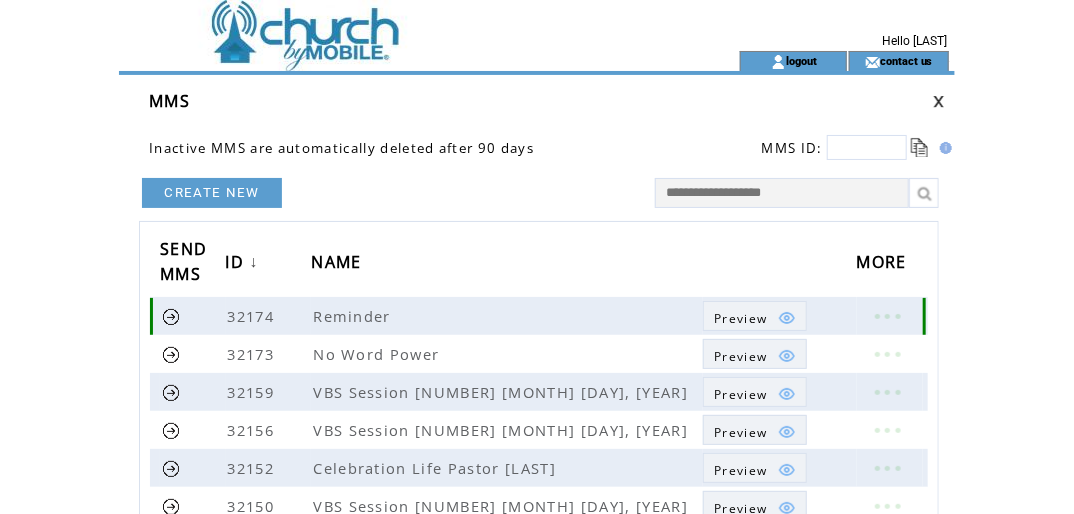 click on "Preview" at bounding box center (740, 318) 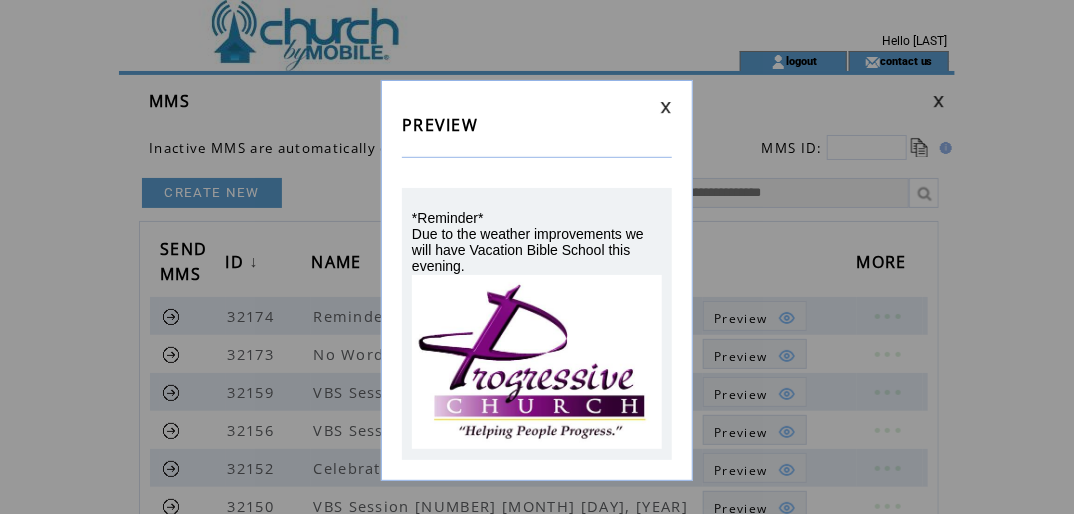 click on "PREVIEW *Reminder* Due to the weather improvements we will have Vacation Bible School this evening." at bounding box center [537, 280] 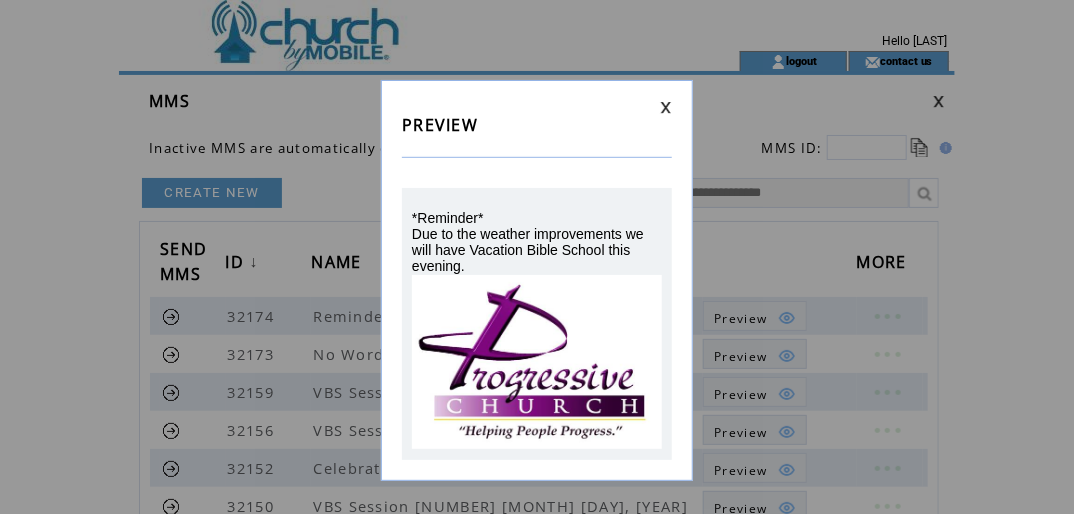 click at bounding box center (666, 107) 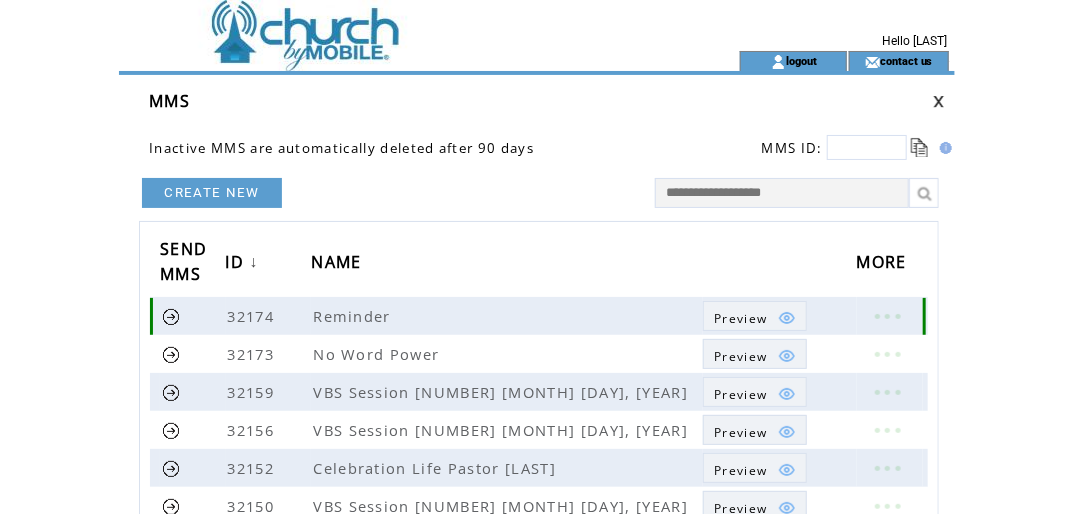 click at bounding box center [887, 316] 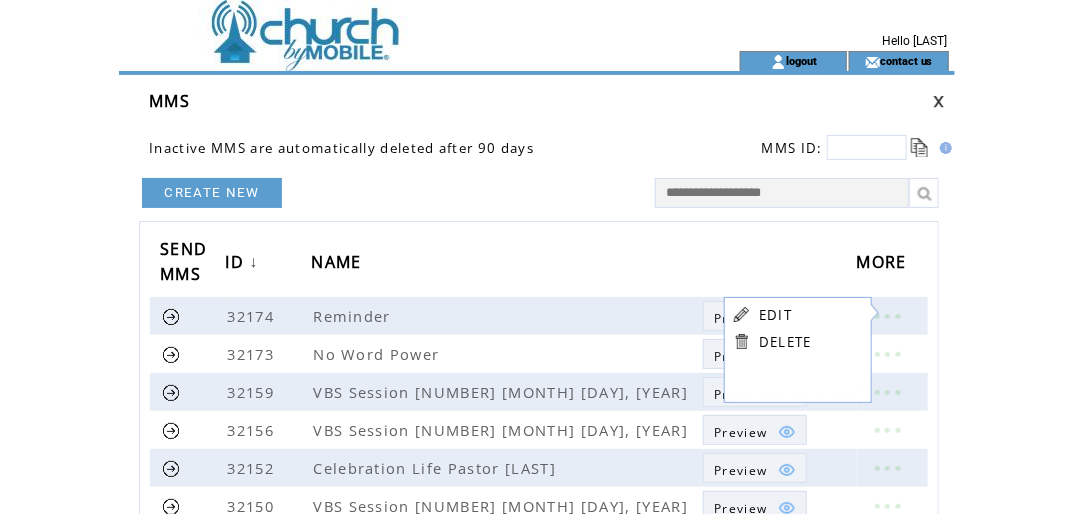 click on "EDIT" at bounding box center [775, 315] 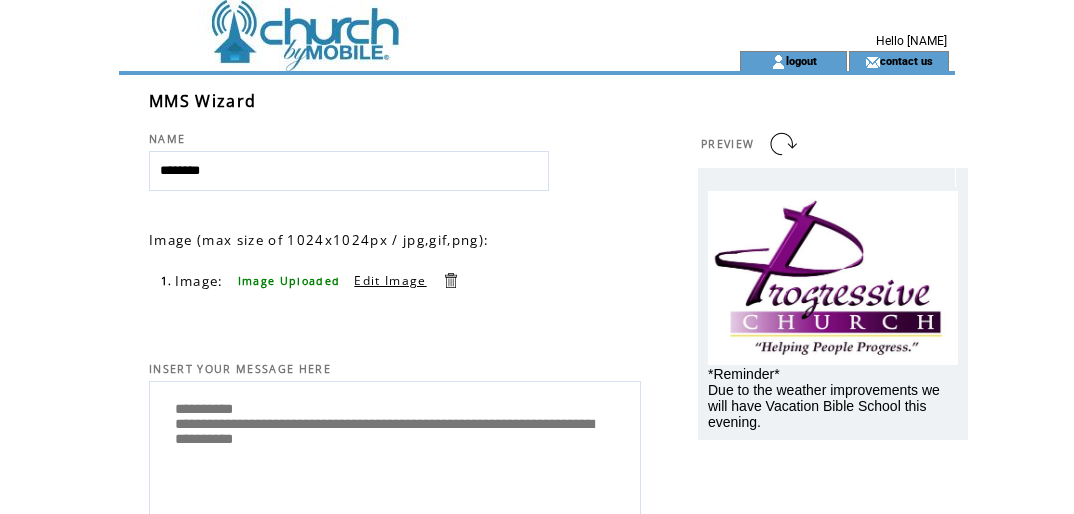 scroll, scrollTop: 0, scrollLeft: 0, axis: both 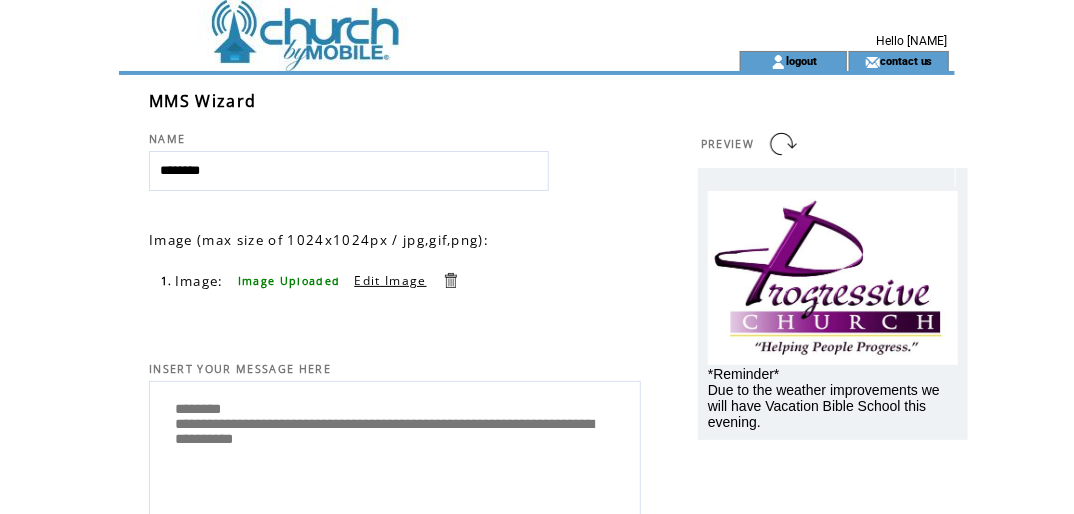 click on "**********" at bounding box center [395, 472] 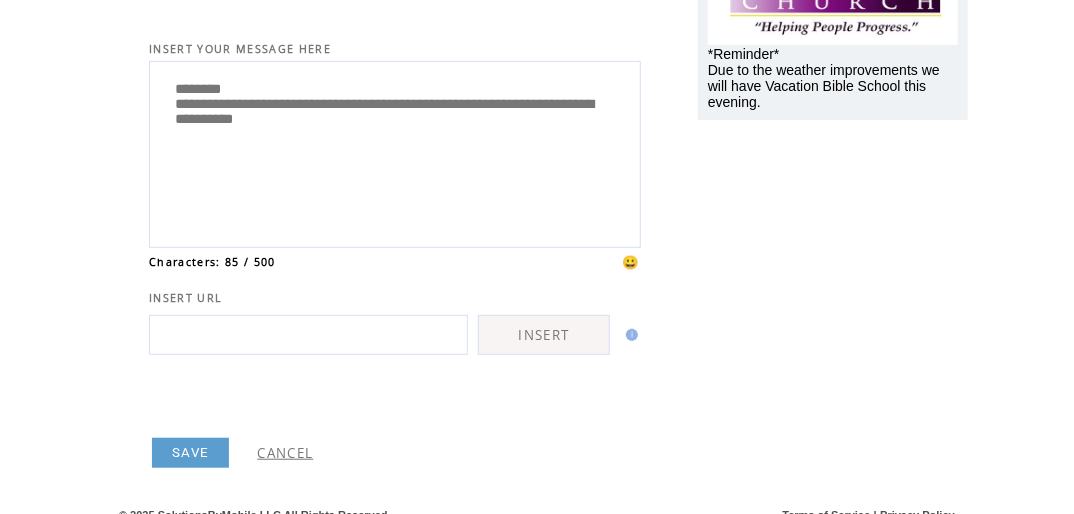 scroll, scrollTop: 327, scrollLeft: 0, axis: vertical 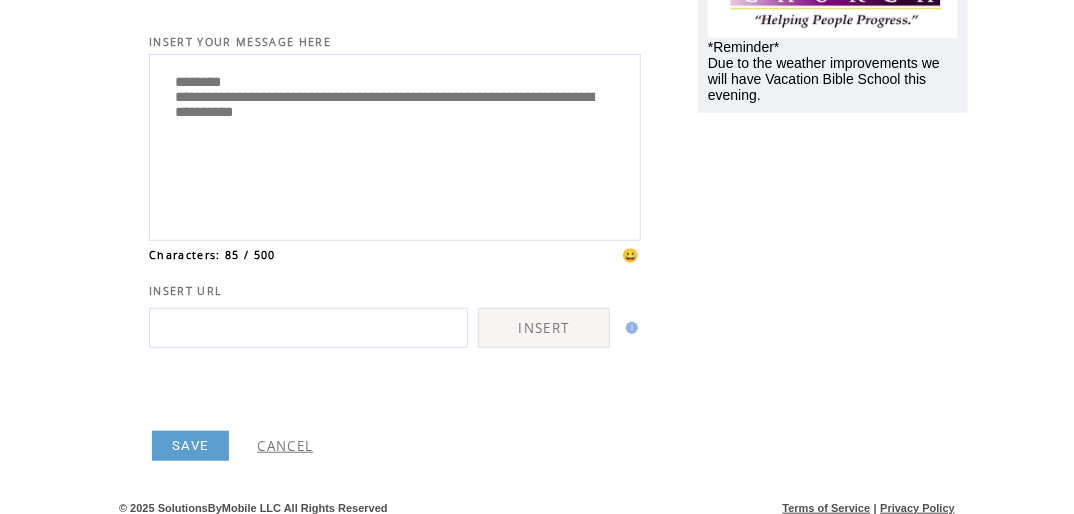 type on "**********" 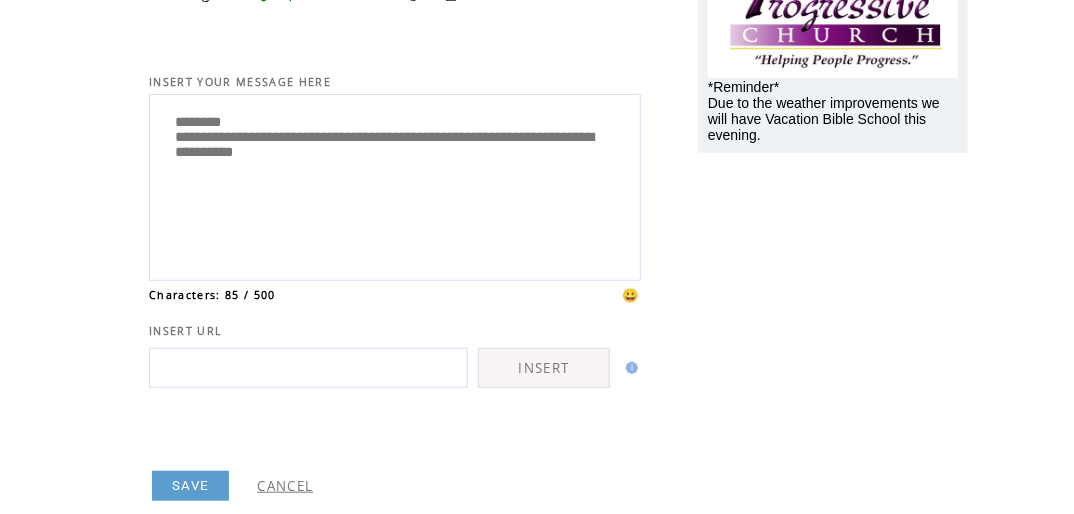 scroll, scrollTop: 336, scrollLeft: 0, axis: vertical 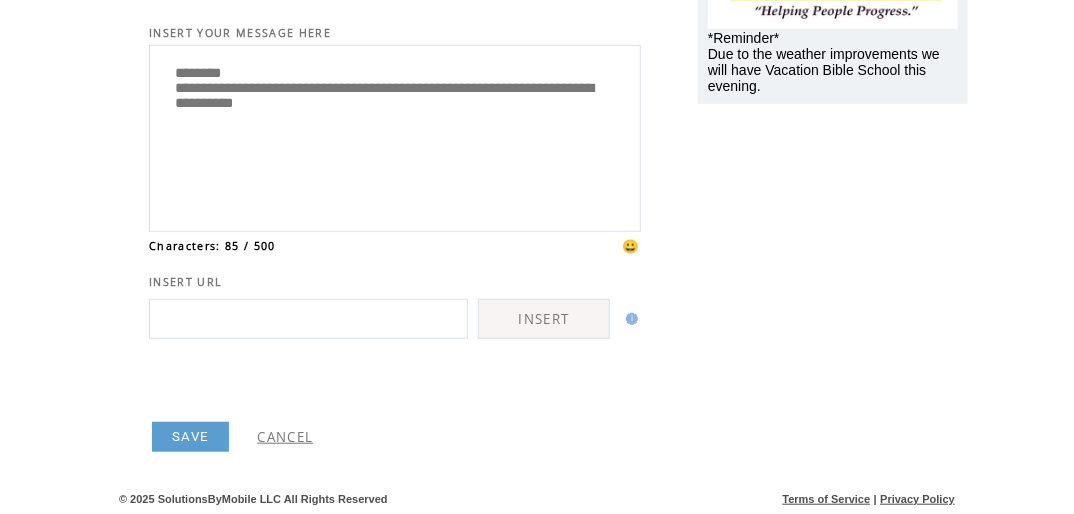 click on "SAVE" at bounding box center [190, 437] 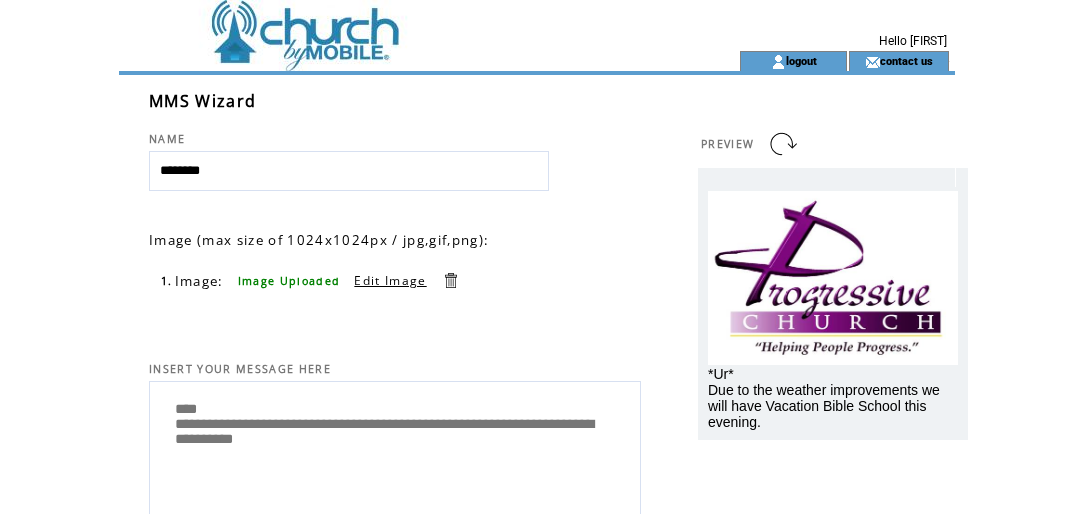 scroll, scrollTop: 0, scrollLeft: 0, axis: both 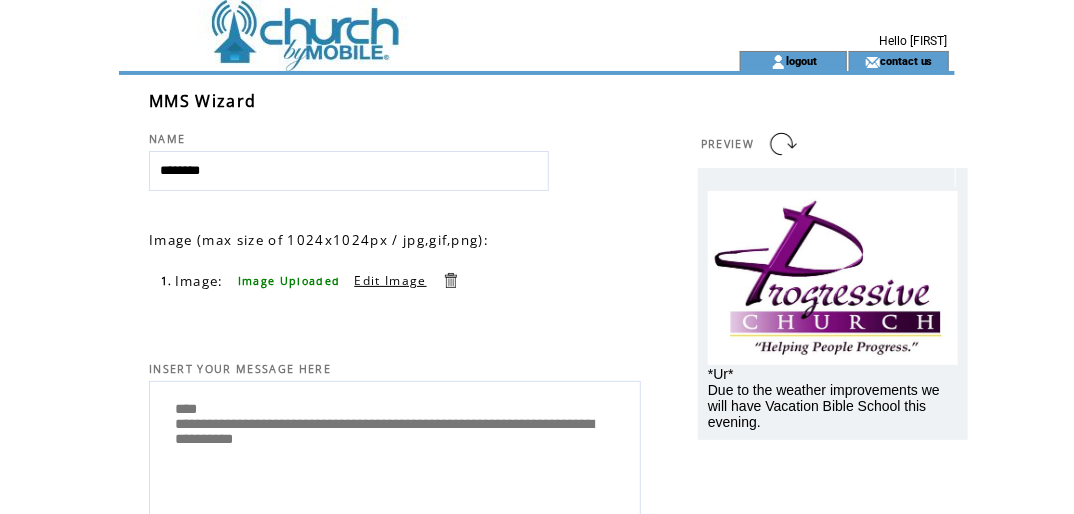 click on "Hello [FIRST]
MMS Wizard
NAME
********
1." 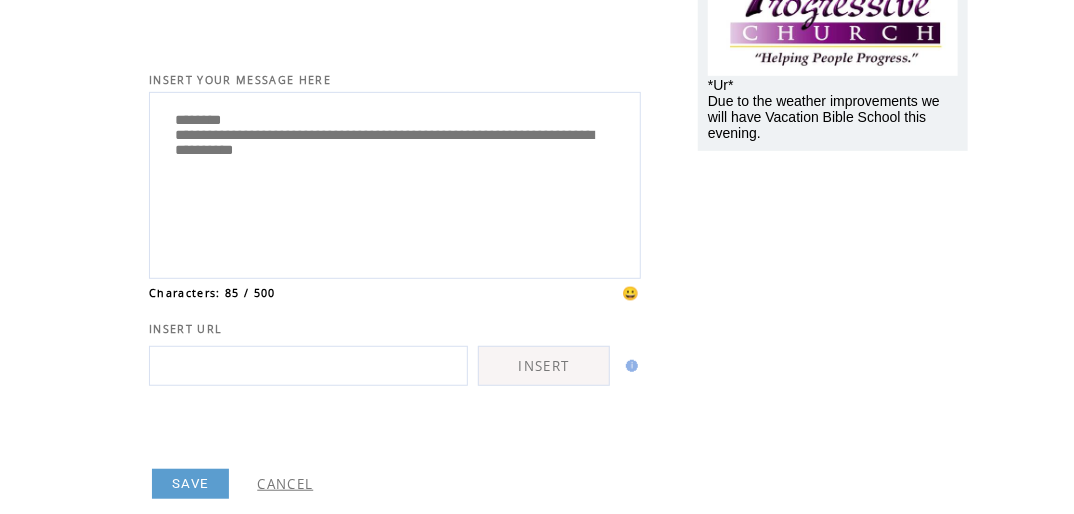 scroll, scrollTop: 292, scrollLeft: 0, axis: vertical 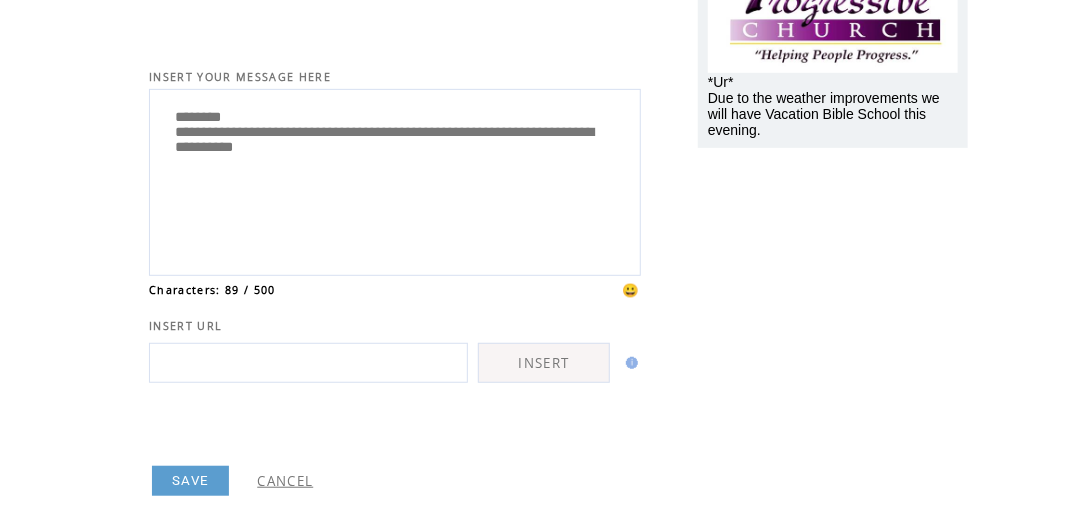 type on "**********" 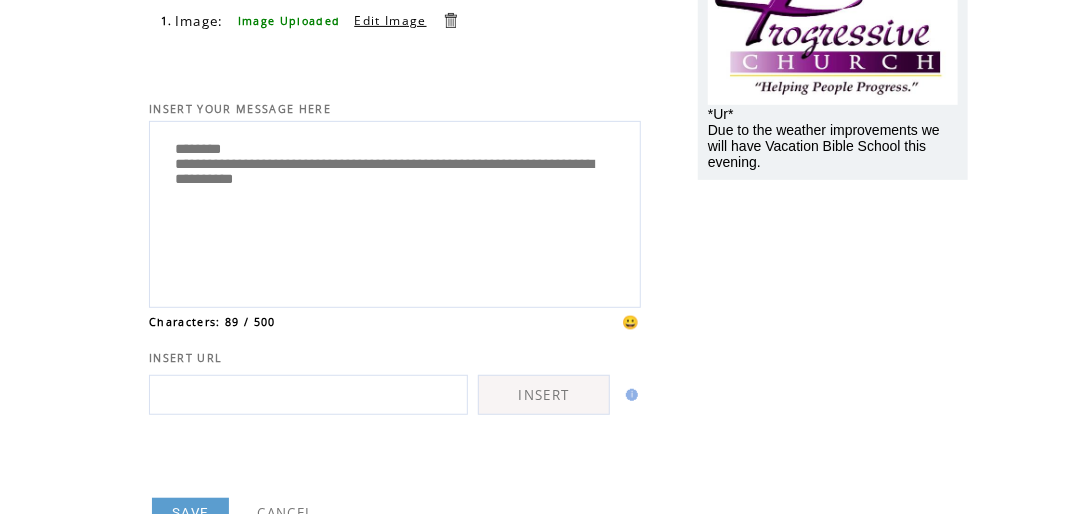 scroll, scrollTop: 0, scrollLeft: 0, axis: both 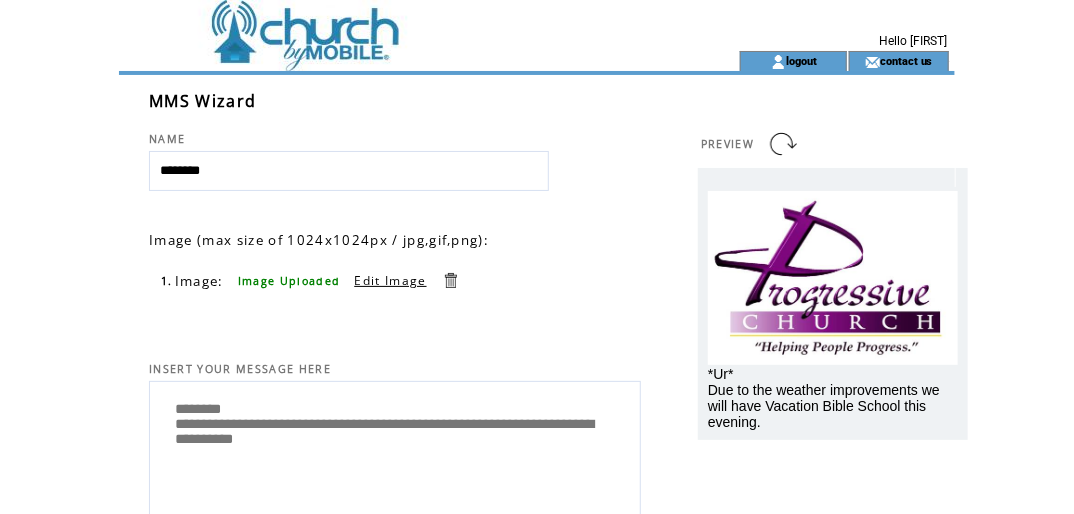 click on "Hello [FIRST]" at bounding box center (852, 41) 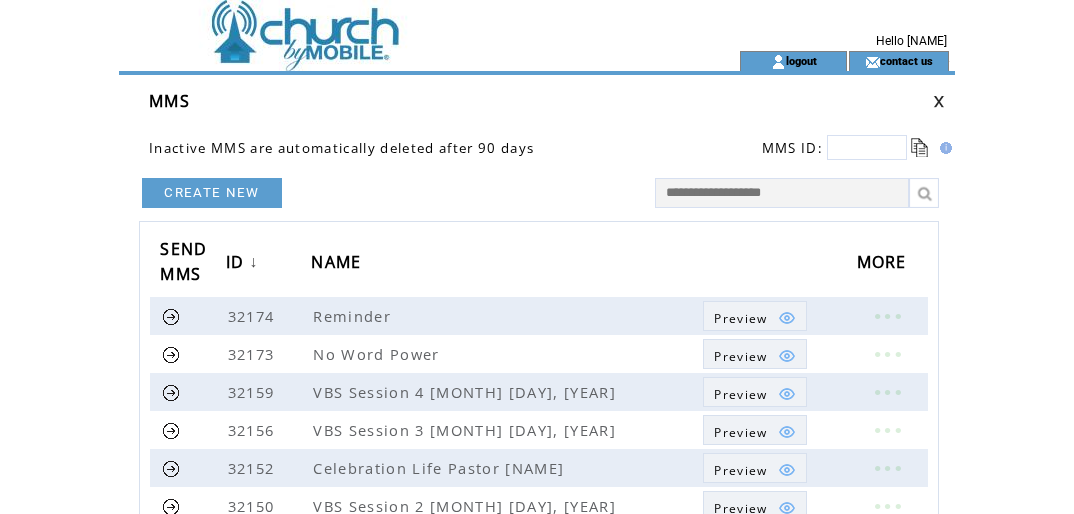 click on "NAME" at bounding box center [507, 264] 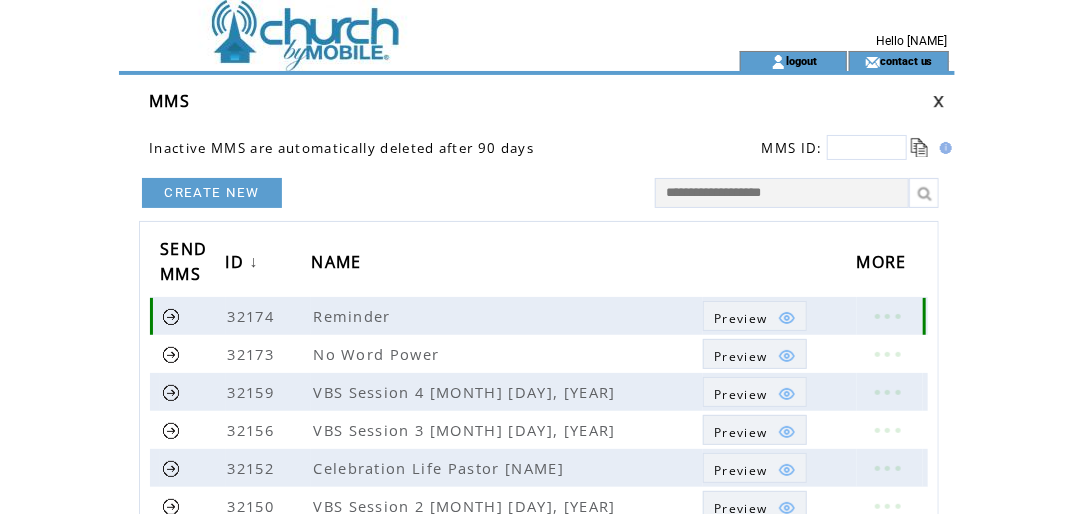 click on "Preview" at bounding box center [740, 318] 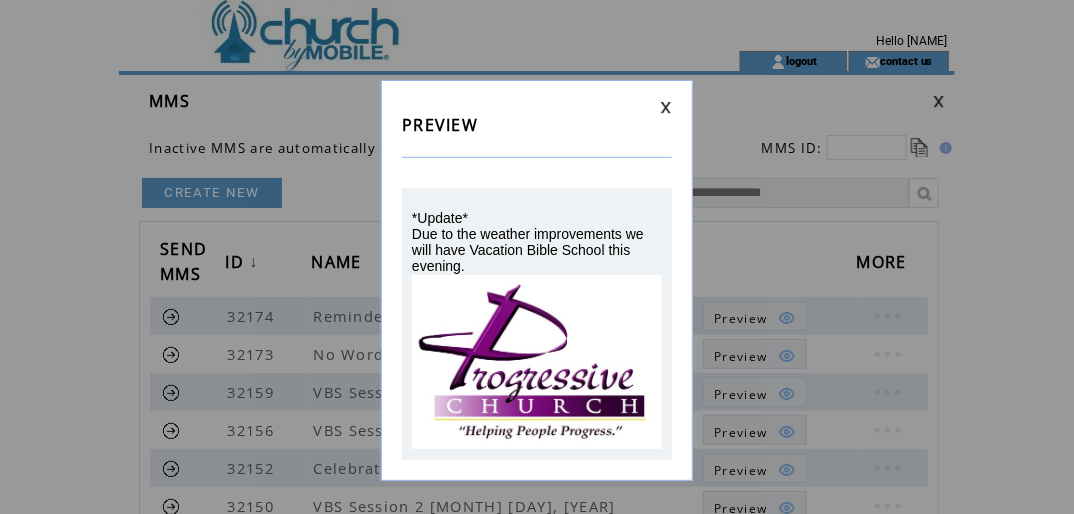 click at bounding box center [666, 107] 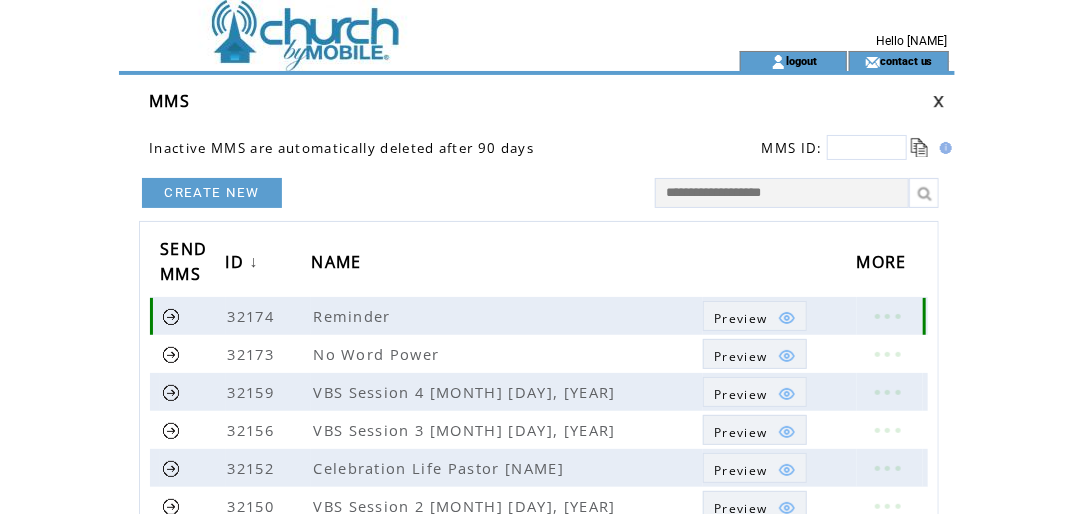 click at bounding box center (171, 316) 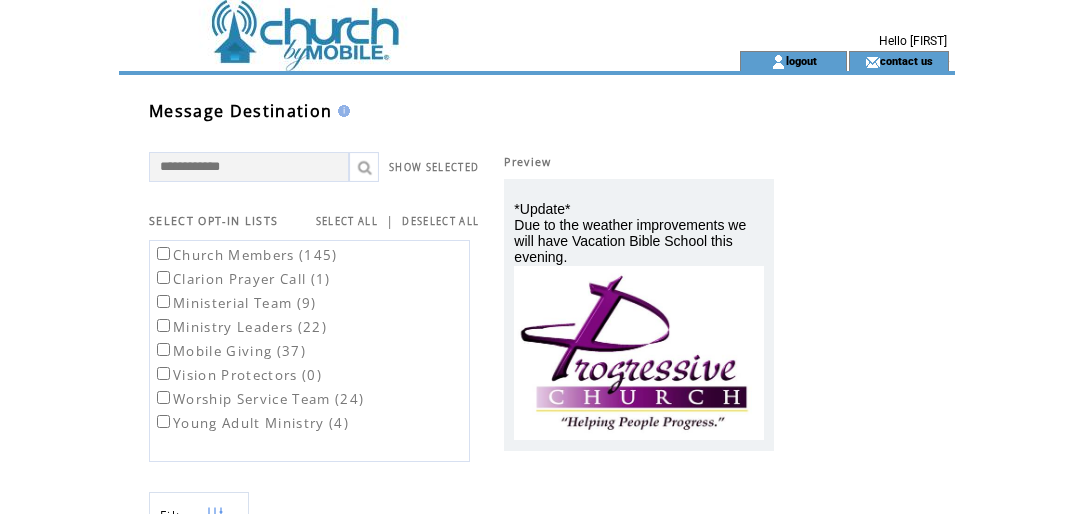 scroll, scrollTop: 0, scrollLeft: 0, axis: both 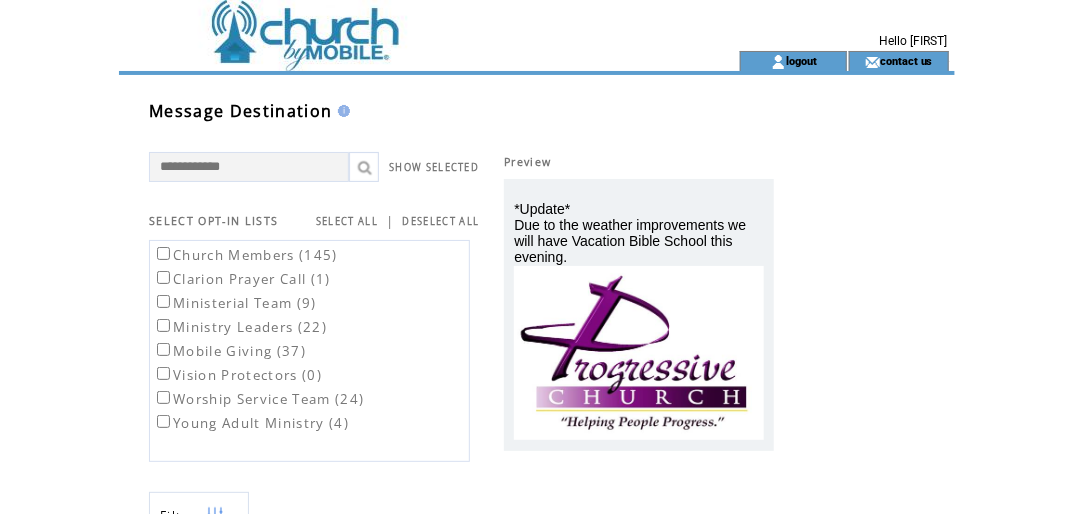 click on "Church Members (145)" at bounding box center (245, 255) 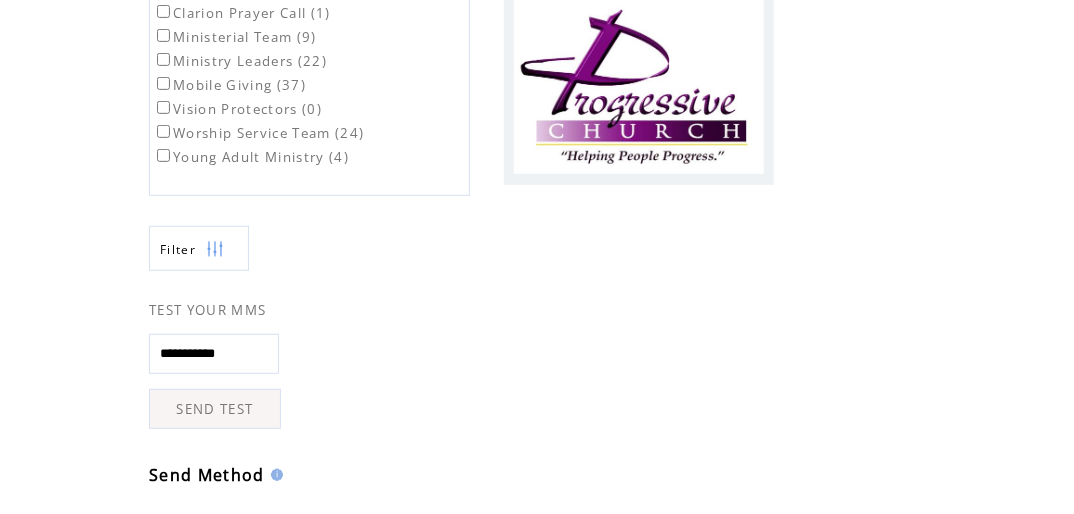 scroll, scrollTop: 707, scrollLeft: 0, axis: vertical 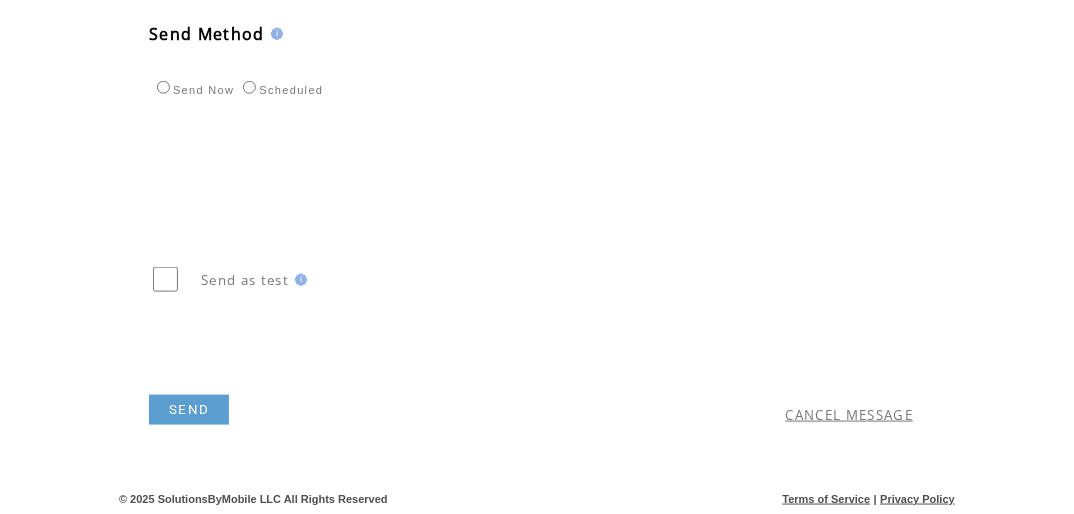 click on "SEND" at bounding box center (189, 410) 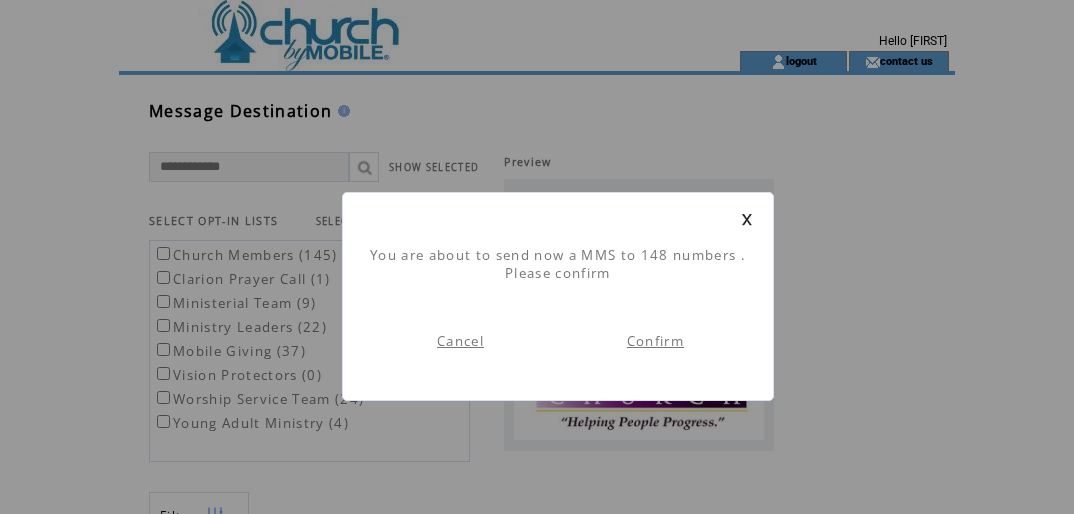 scroll, scrollTop: 0, scrollLeft: 0, axis: both 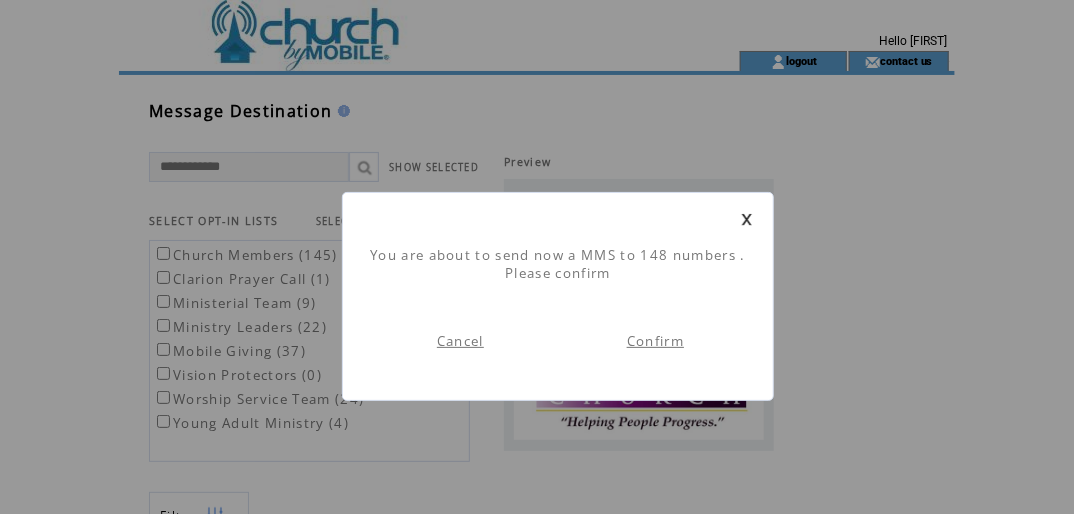 click on "Confirm" at bounding box center (655, 341) 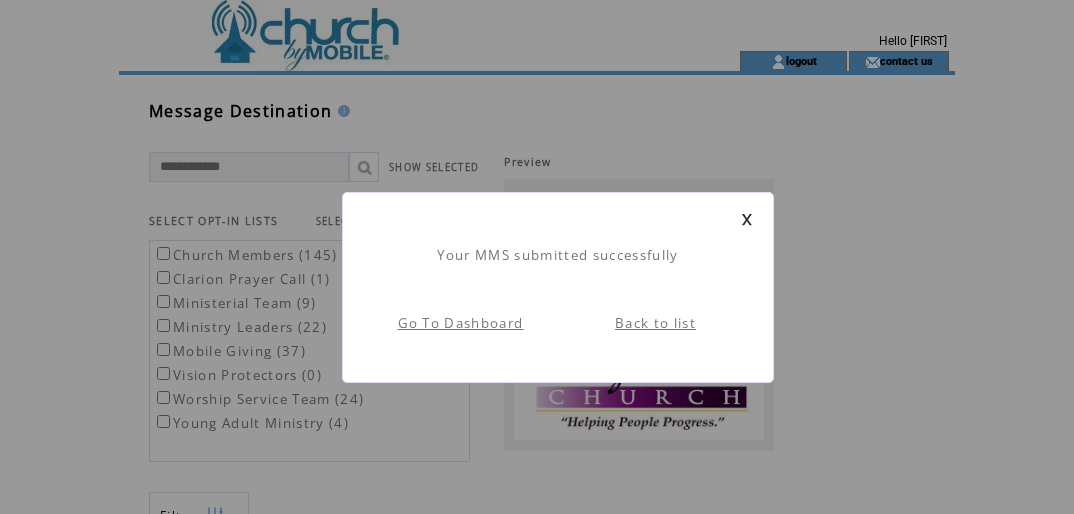 scroll, scrollTop: 0, scrollLeft: 0, axis: both 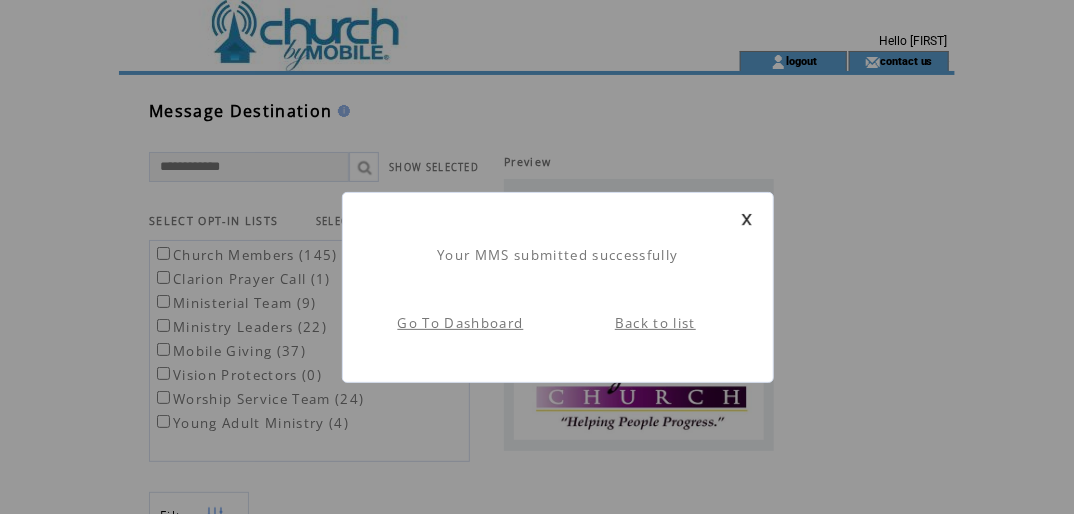 click at bounding box center (747, 219) 